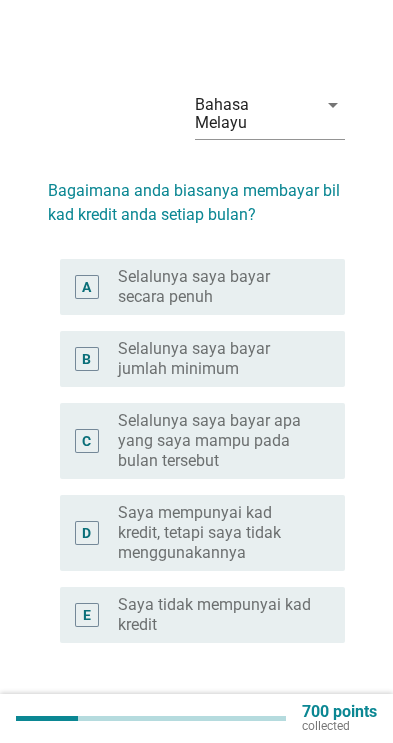 scroll, scrollTop: 0, scrollLeft: 0, axis: both 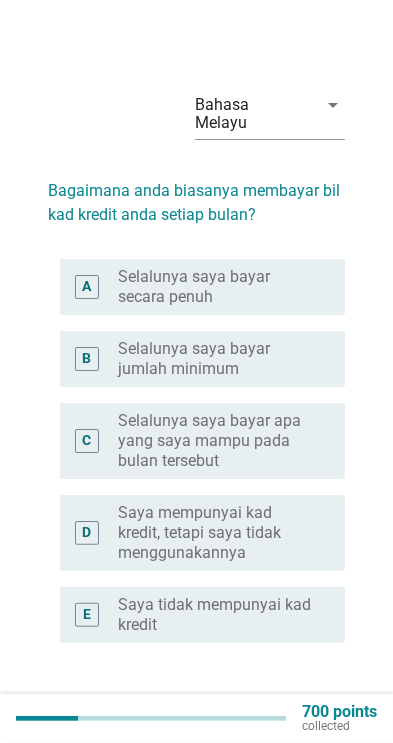 click on "Selalunya saya bayar apa yang saya mampu pada bulan tersebut" at bounding box center (215, 441) 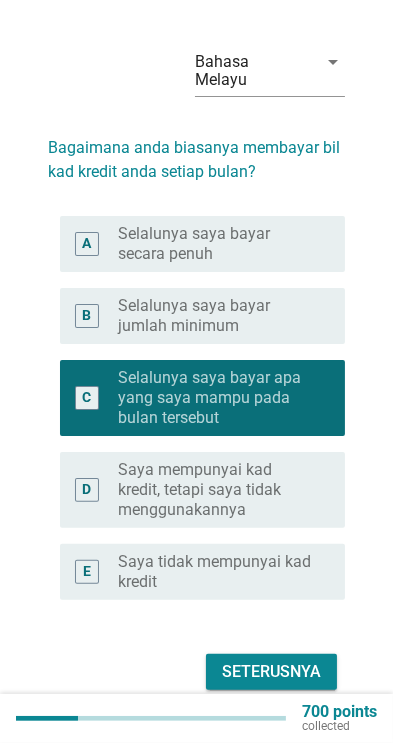 scroll, scrollTop: 49, scrollLeft: 0, axis: vertical 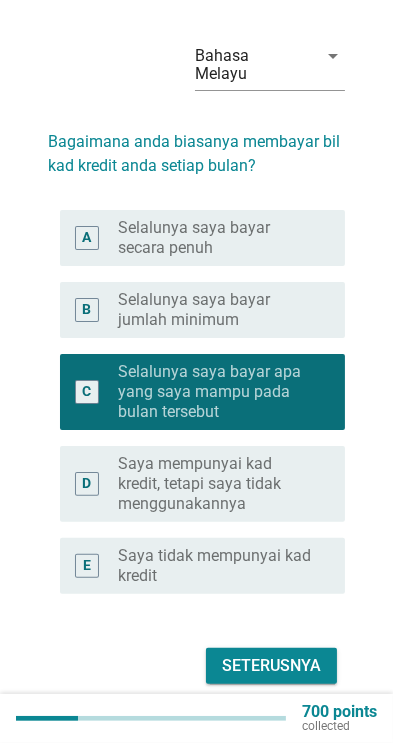 click on "Seterusnya" at bounding box center [271, 666] 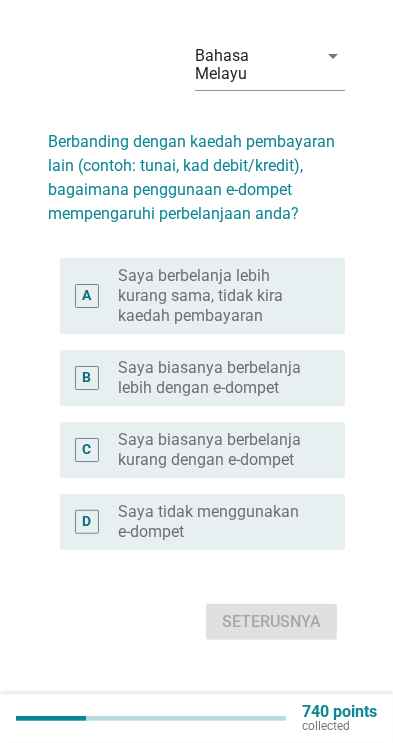 scroll, scrollTop: 0, scrollLeft: 0, axis: both 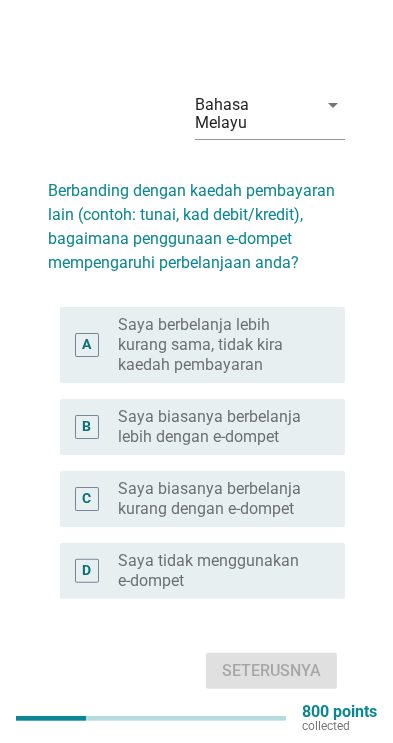 click on "Saya berbelanja lebih kurang sama, tidak kira kaedah pembayaran" at bounding box center [215, 345] 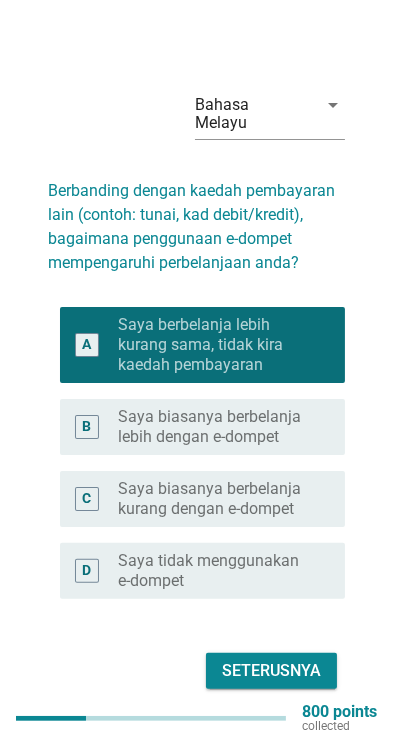 click on "Seterusnya" at bounding box center [271, 671] 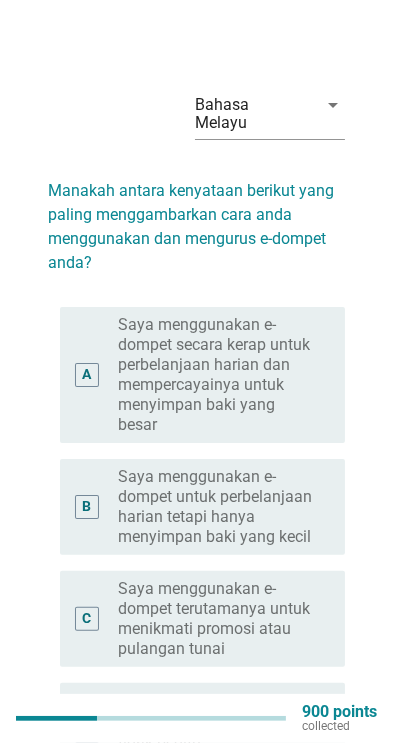 click on "Saya menggunakan e-dompet untuk perbelanjaan harian tetapi hanya menyimpan baki yang kecil" at bounding box center (215, 507) 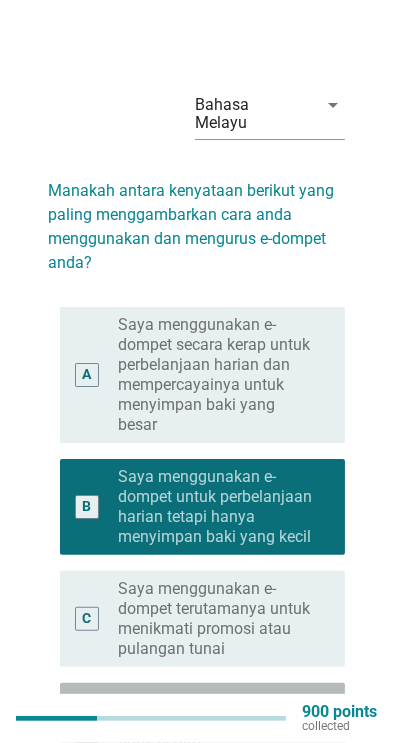 scroll, scrollTop: 250, scrollLeft: 0, axis: vertical 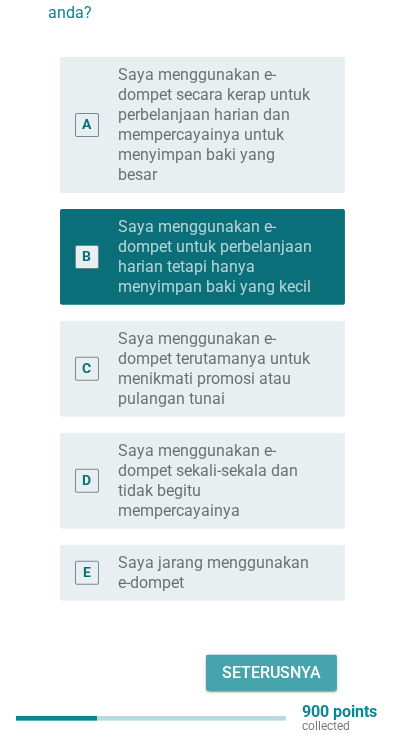 click on "Seterusnya" at bounding box center (271, 673) 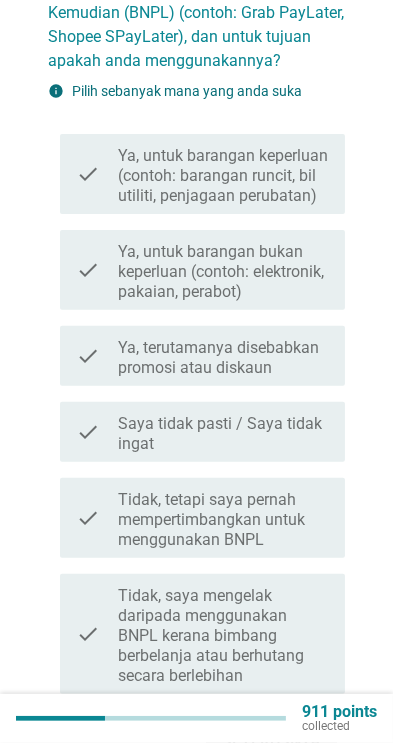 scroll, scrollTop: 0, scrollLeft: 0, axis: both 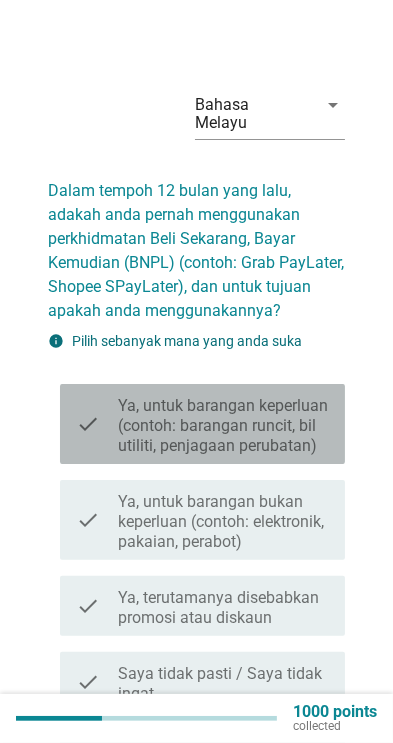 click on "Ya, untuk barangan keperluan (contoh: barangan runcit, bil utiliti, penjagaan perubatan)" at bounding box center [223, 426] 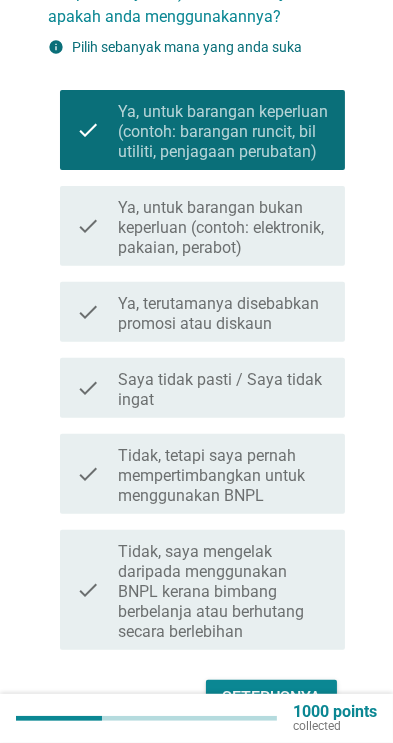 scroll, scrollTop: 319, scrollLeft: 0, axis: vertical 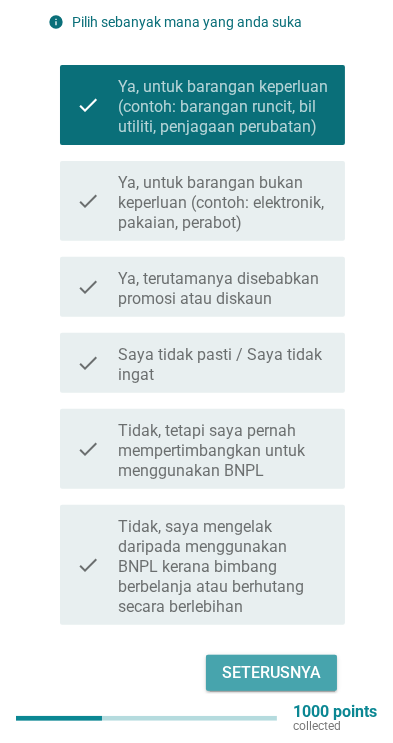 click on "Seterusnya" at bounding box center (271, 673) 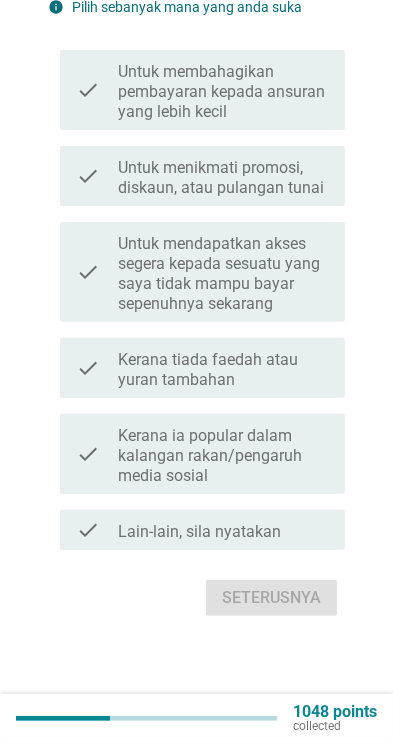 scroll, scrollTop: 0, scrollLeft: 0, axis: both 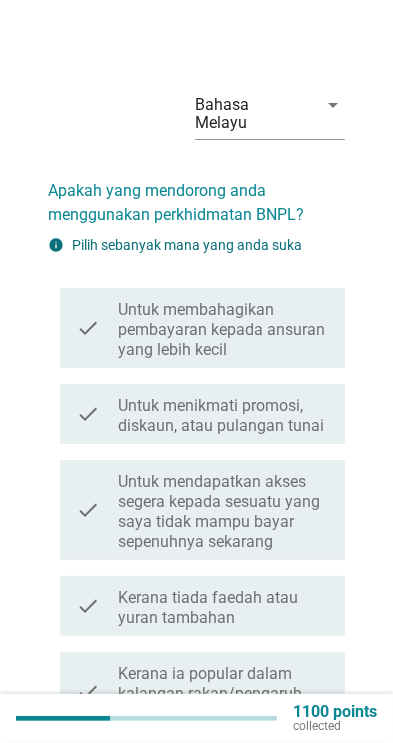 click on "Untuk mendapatkan akses segera kepada sesuatu yang saya tidak mampu bayar sepenuhnya sekarang" at bounding box center [223, 512] 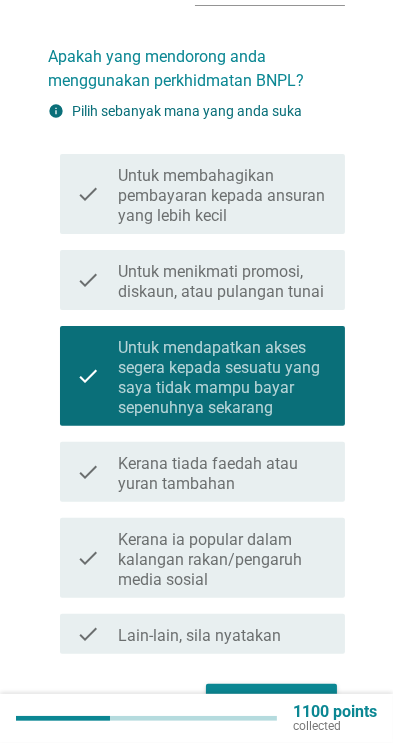 scroll, scrollTop: 163, scrollLeft: 0, axis: vertical 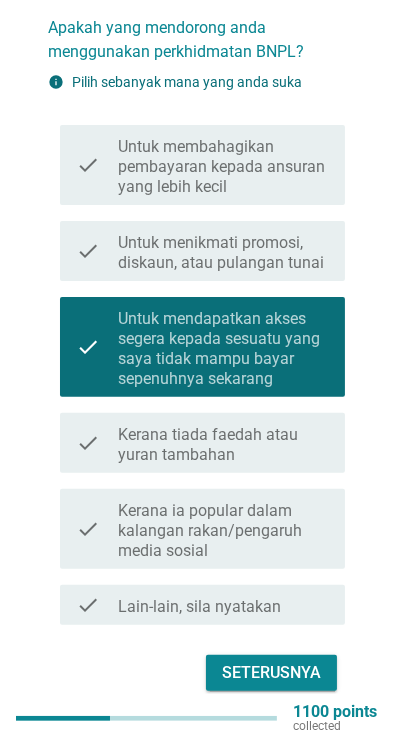 click on "Seterusnya" at bounding box center [271, 673] 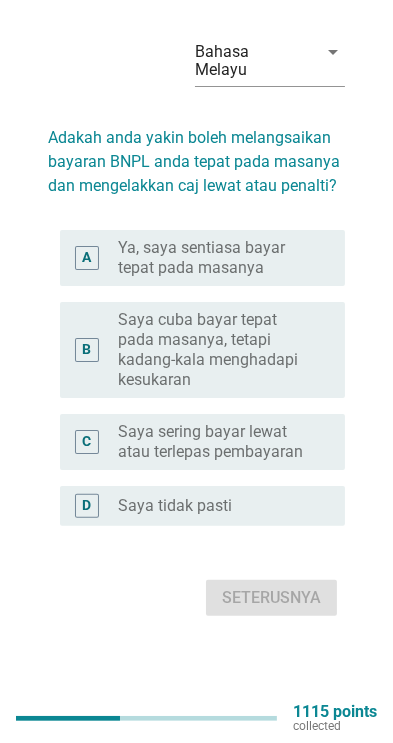 scroll, scrollTop: 0, scrollLeft: 0, axis: both 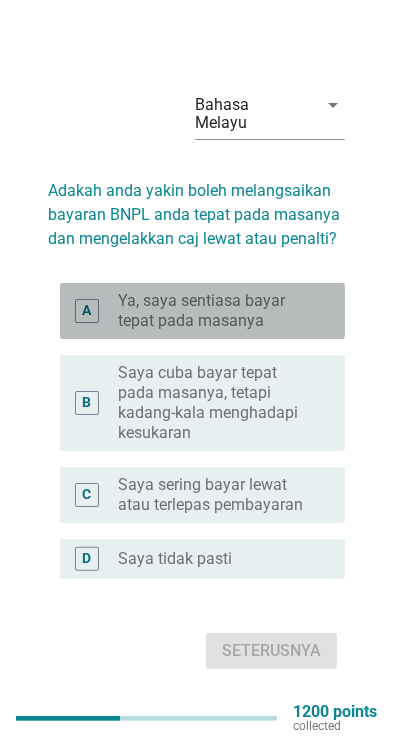 click on "Ya, saya sentiasa bayar tepat pada masanya" at bounding box center (215, 311) 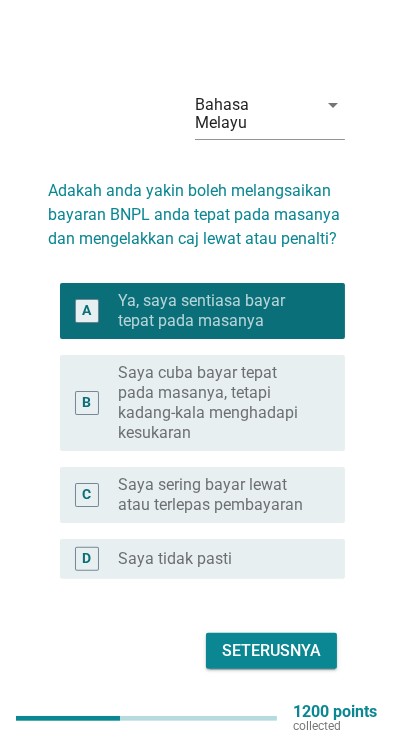 click on "Seterusnya" at bounding box center [271, 651] 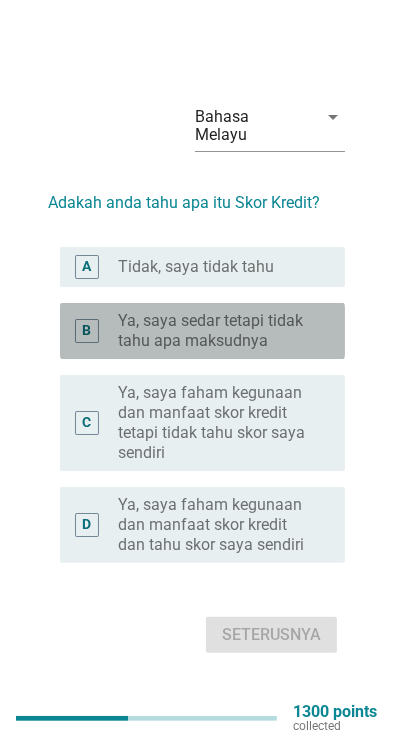 click on "Ya, saya sedar tetapi tidak tahu apa maksudnya" at bounding box center (215, 331) 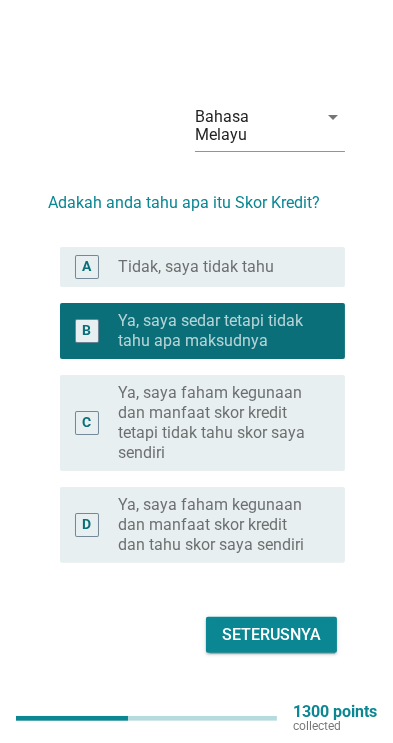 click on "Seterusnya" at bounding box center [271, 635] 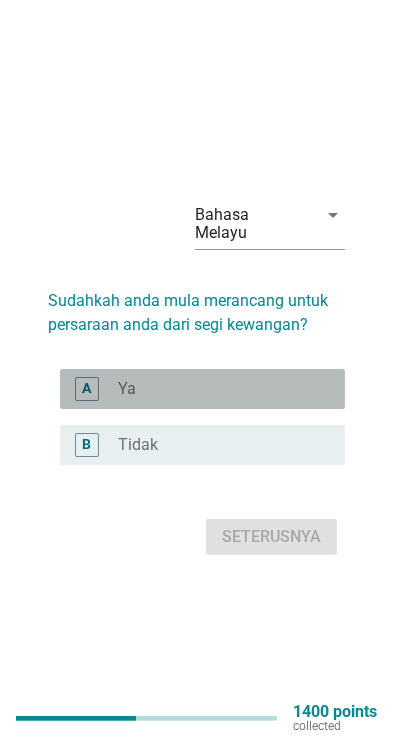 click on "radio_button_unchecked Ya" at bounding box center (215, 389) 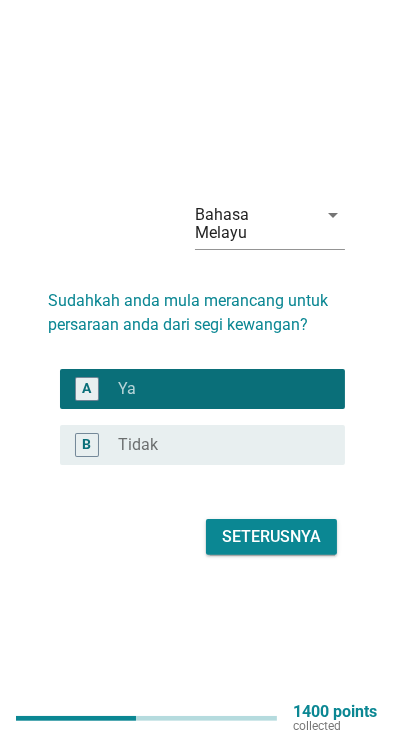click on "Seterusnya" at bounding box center (271, 537) 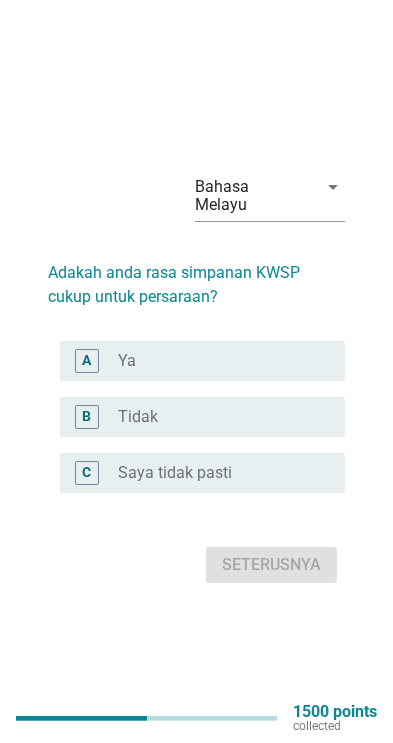 click on "A     radio_button_unchecked Ya" at bounding box center (202, 361) 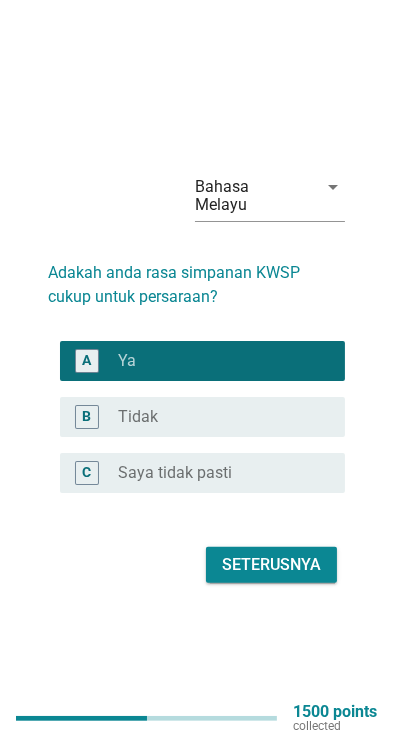 click on "Seterusnya" at bounding box center (271, 565) 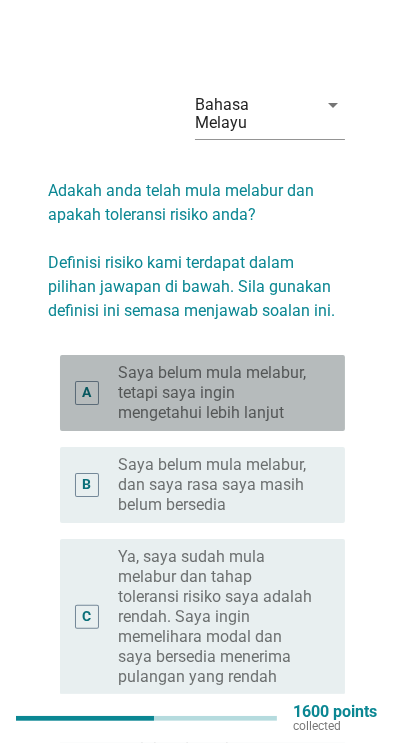 click on "Saya belum mula melabur, tetapi saya ingin mengetahui lebih lanjut" at bounding box center (215, 393) 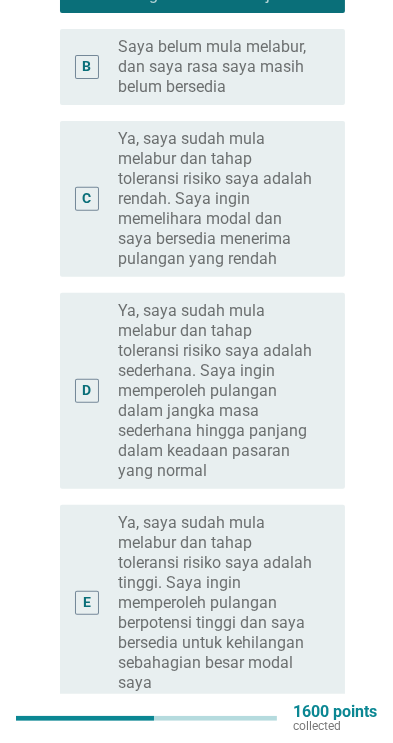 scroll, scrollTop: 518, scrollLeft: 0, axis: vertical 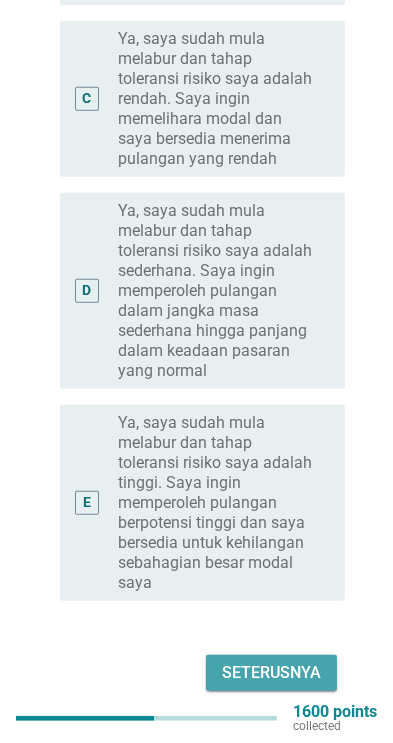 click on "Seterusnya" at bounding box center (271, 673) 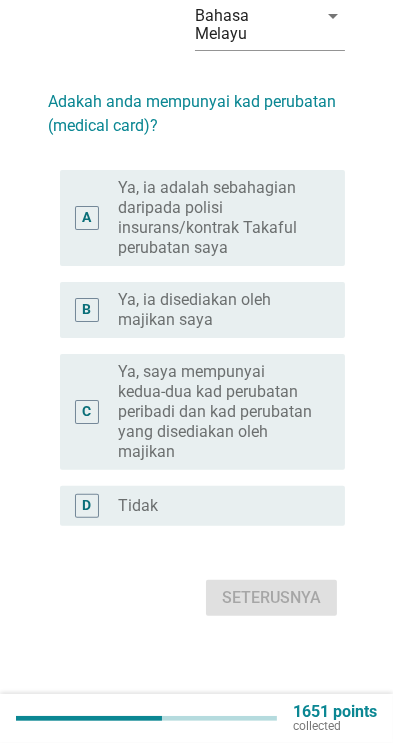scroll, scrollTop: 0, scrollLeft: 0, axis: both 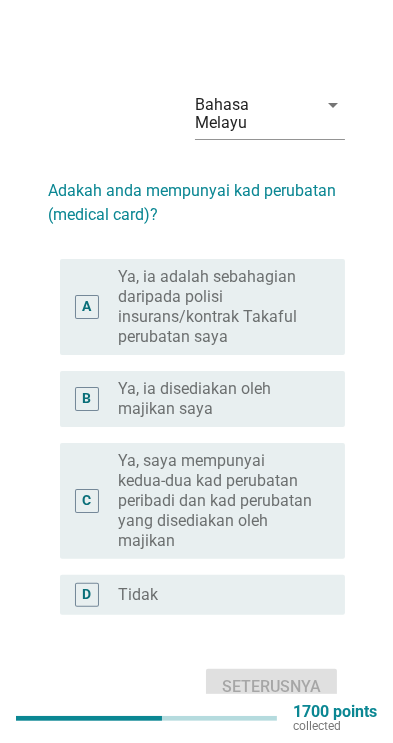 click on "Ya, ia adalah sebahagian daripada polisi insurans/kontrak Takaful perubatan saya" at bounding box center [215, 307] 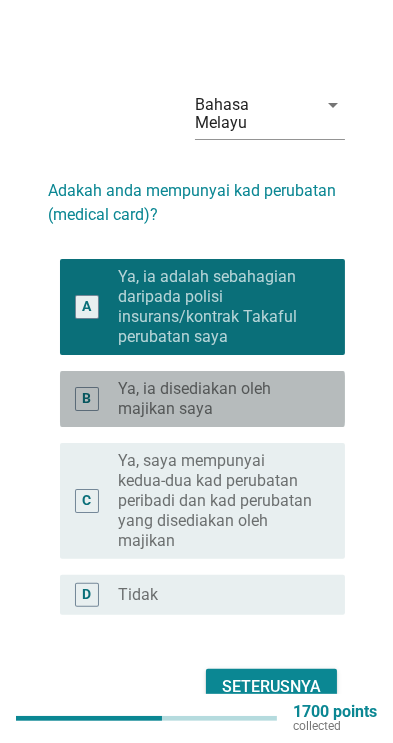 click on "Ya, ia disediakan oleh majikan saya" at bounding box center [215, 399] 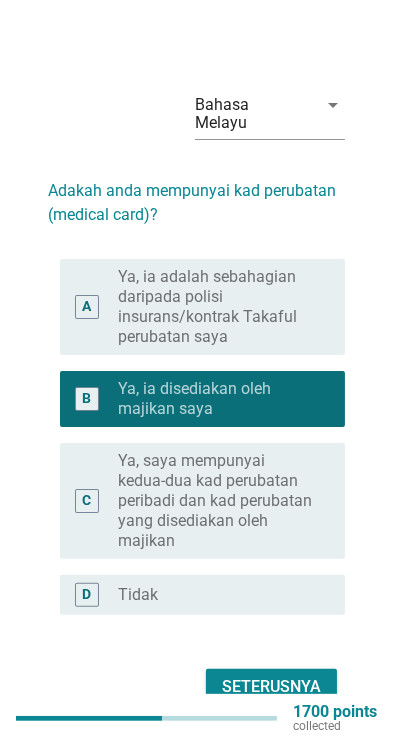click on "Seterusnya" at bounding box center [271, 687] 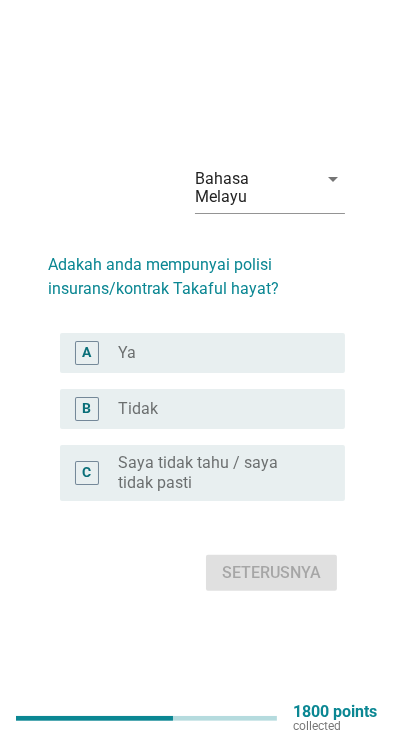 click on "B     radio_button_unchecked Tidak" at bounding box center (202, 409) 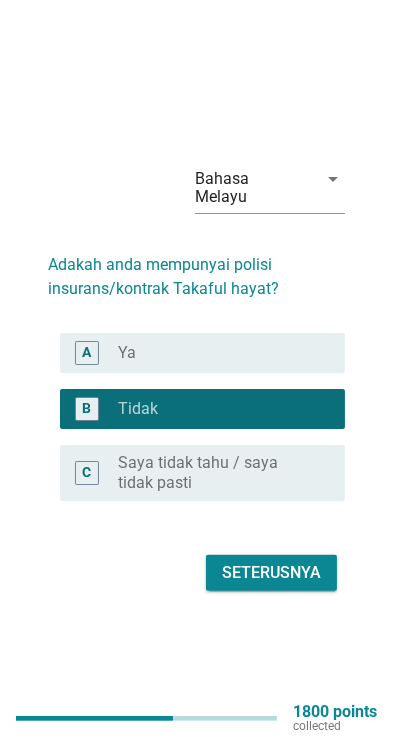 click on "Seterusnya" at bounding box center [271, 573] 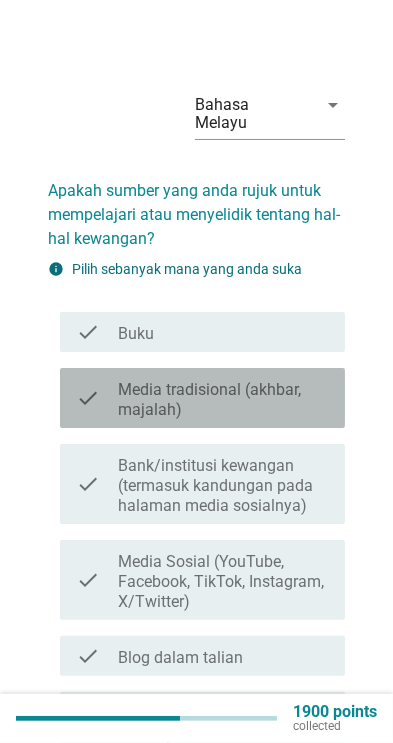 click on "Media tradisional (akhbar, majalah)" at bounding box center (223, 400) 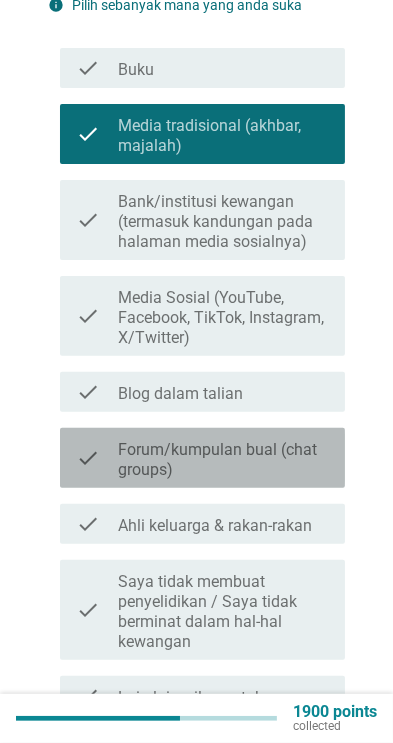 scroll, scrollTop: 355, scrollLeft: 0, axis: vertical 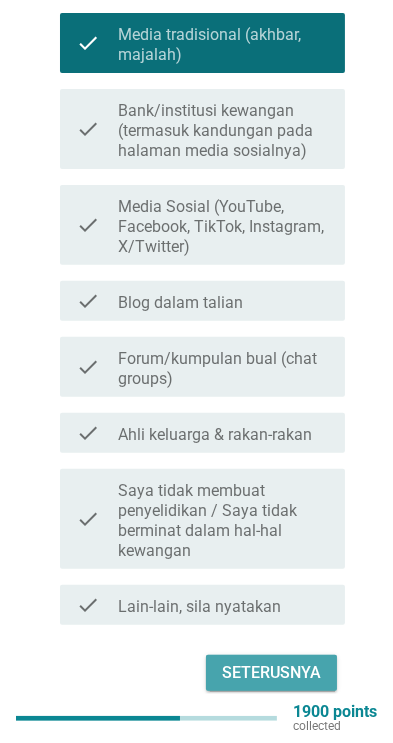 click on "Seterusnya" at bounding box center [271, 673] 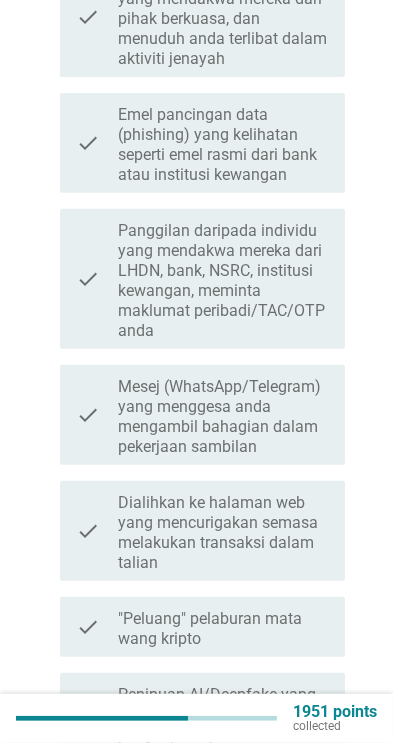 scroll, scrollTop: 0, scrollLeft: 0, axis: both 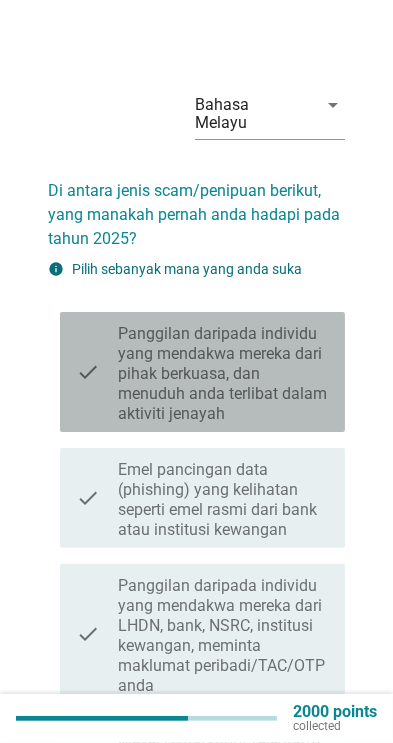 click on "Panggilan daripada individu yang mendakwa mereka dari pihak berkuasa, dan menuduh anda terlibat dalam aktiviti jenayah" at bounding box center (223, 374) 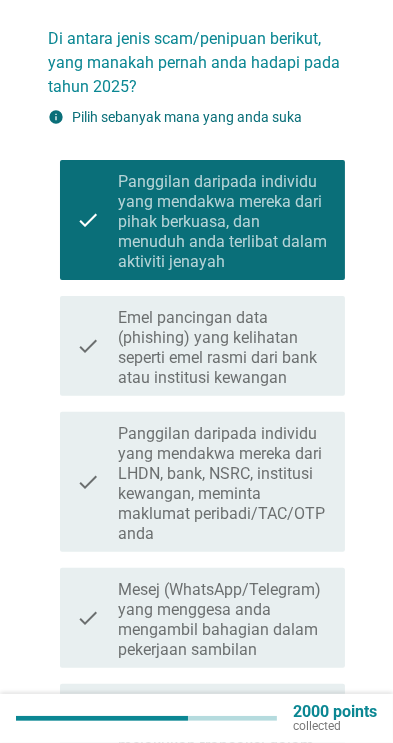 scroll, scrollTop: 153, scrollLeft: 0, axis: vertical 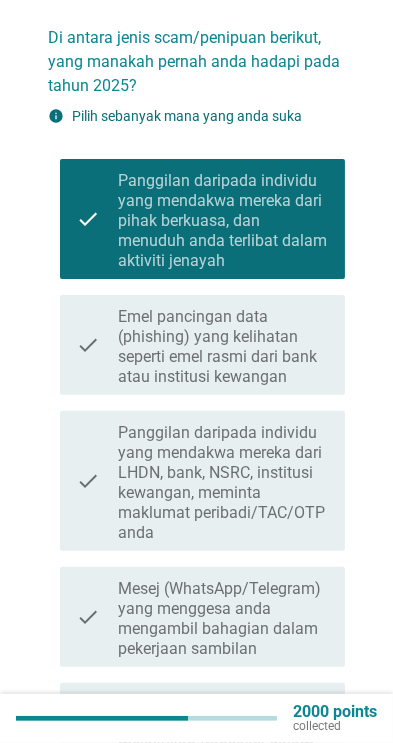 click on "Emel pancingan data (phishing) yang kelihatan seperti emel rasmi dari bank atau institusi kewangan" at bounding box center [223, 347] 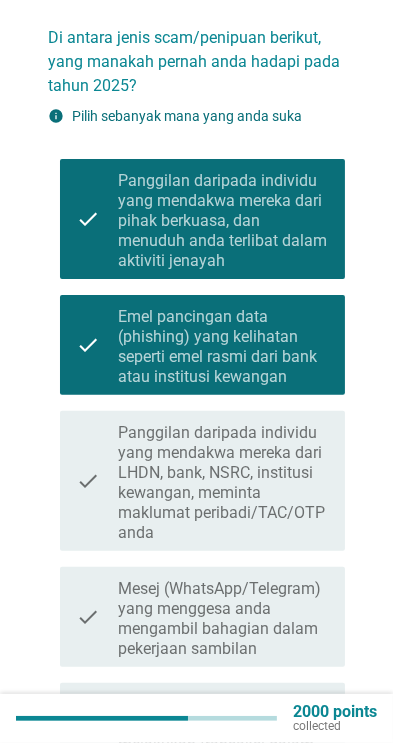 click on "Panggilan daripada individu yang mendakwa mereka dari LHDN, bank, NSRC, institusi kewangan, meminta maklumat peribadi/TAC/OTP anda" at bounding box center [223, 483] 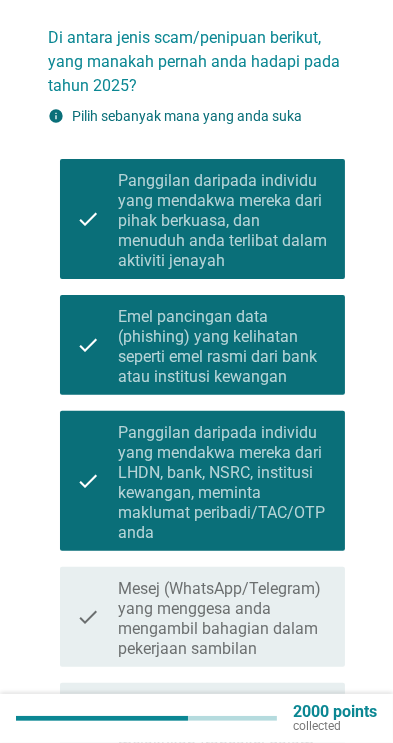 click on "Mesej (WhatsApp/Telegram) yang menggesa anda mengambil bahagian dalam pekerjaan sambilan" at bounding box center [223, 619] 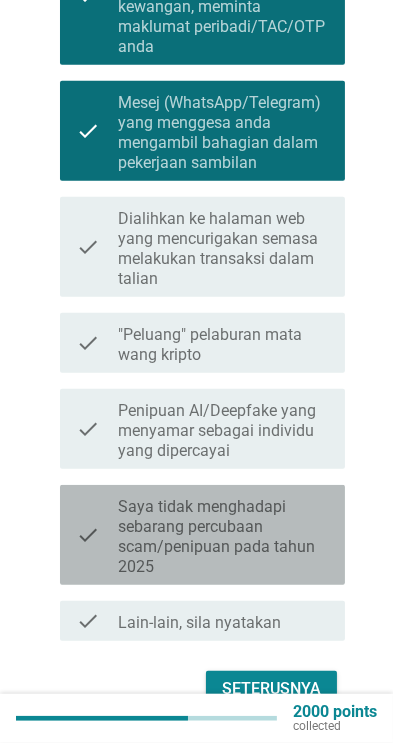 scroll, scrollTop: 655, scrollLeft: 0, axis: vertical 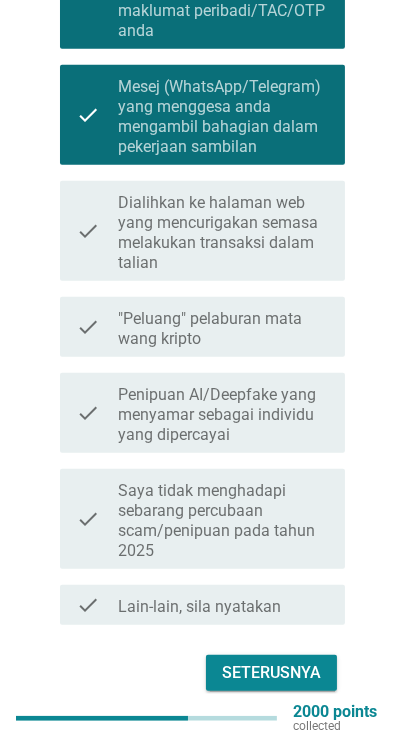 click on "Seterusnya" at bounding box center (271, 673) 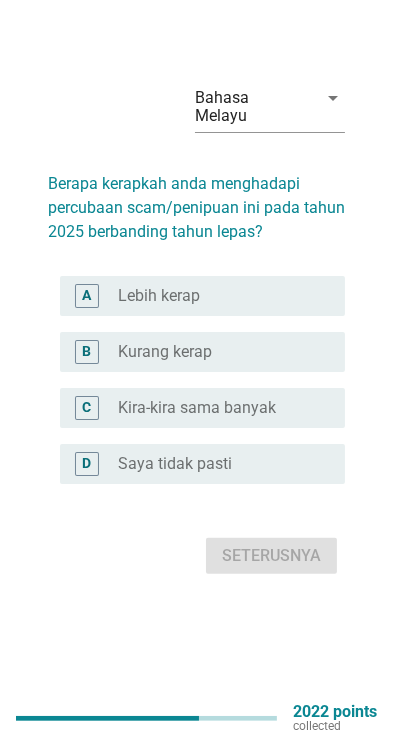 scroll, scrollTop: 0, scrollLeft: 0, axis: both 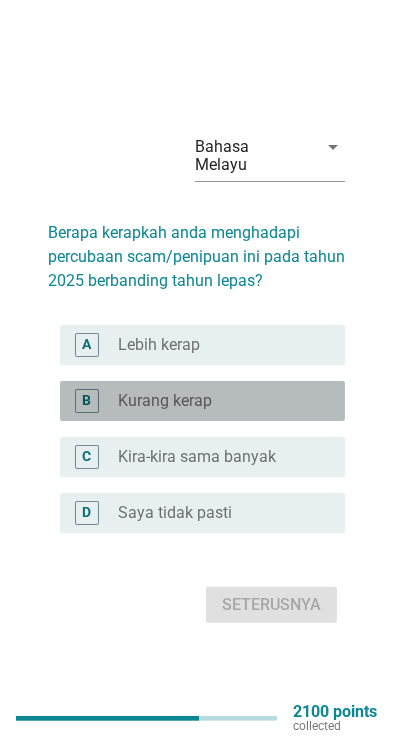 click on "Kurang kerap" at bounding box center (165, 401) 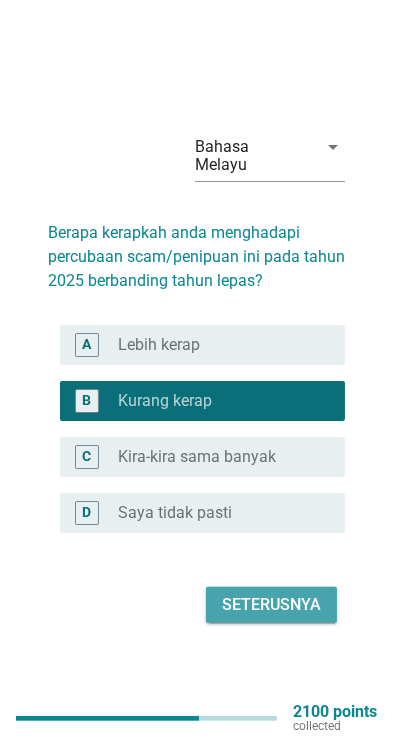 click on "Seterusnya" at bounding box center (271, 605) 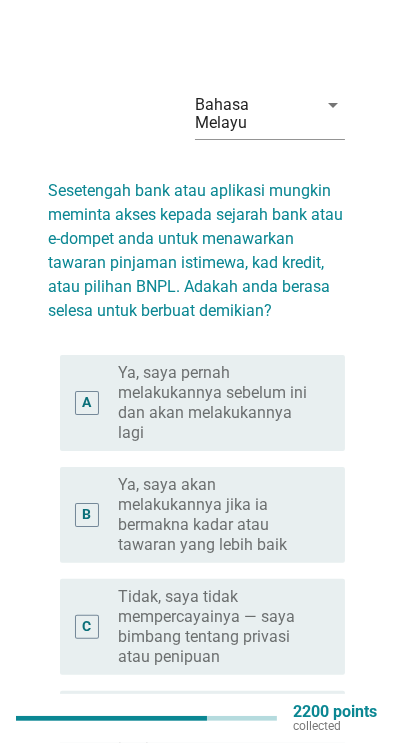 click on "Ya, saya akan melakukannya jika ia bermakna kadar atau tawaran yang lebih baik" at bounding box center (215, 515) 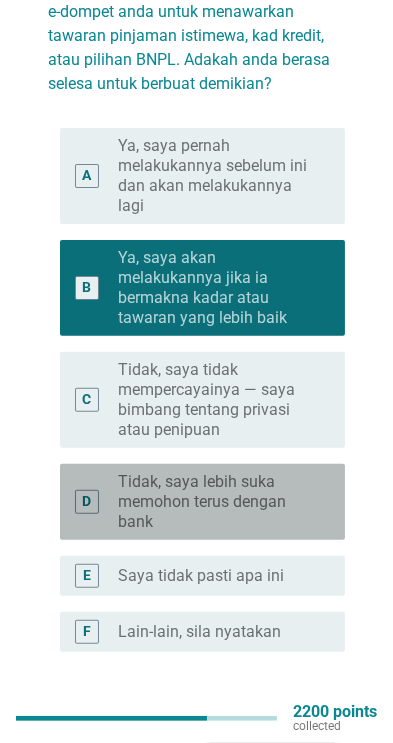 scroll, scrollTop: 278, scrollLeft: 0, axis: vertical 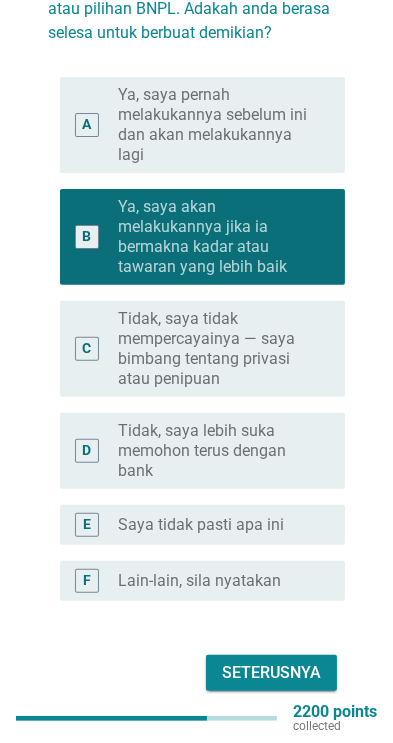 click on "Seterusnya" at bounding box center (271, 673) 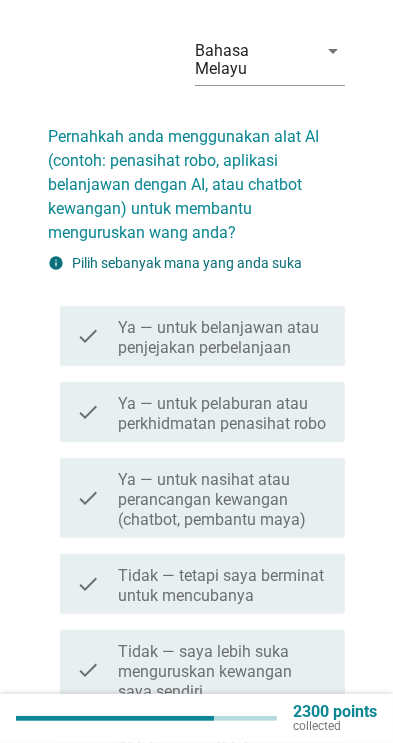scroll, scrollTop: 55, scrollLeft: 0, axis: vertical 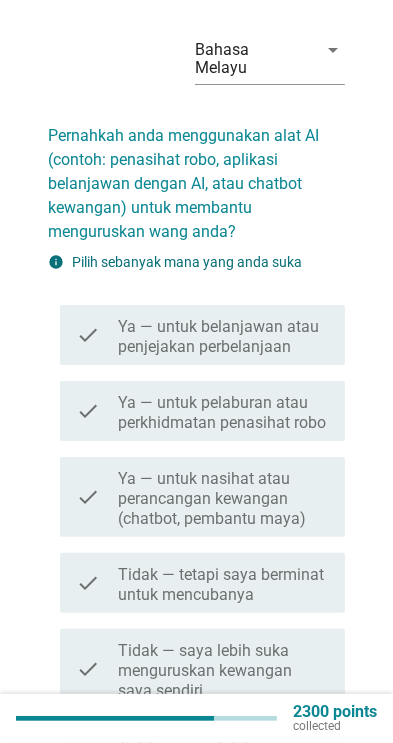 click on "Tidak — tetapi saya berminat untuk mencubanya" at bounding box center (223, 585) 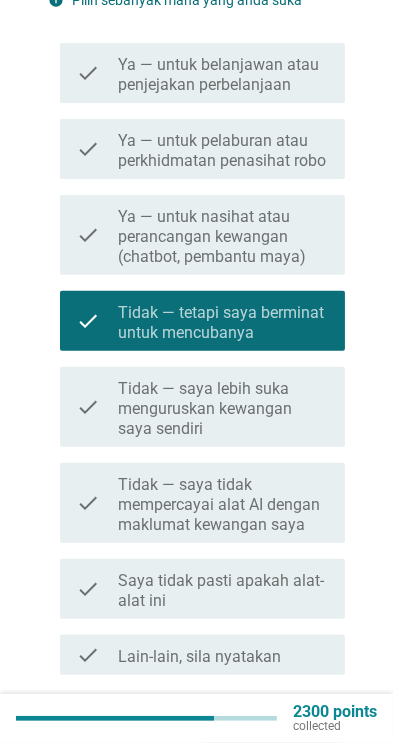 scroll, scrollTop: 367, scrollLeft: 0, axis: vertical 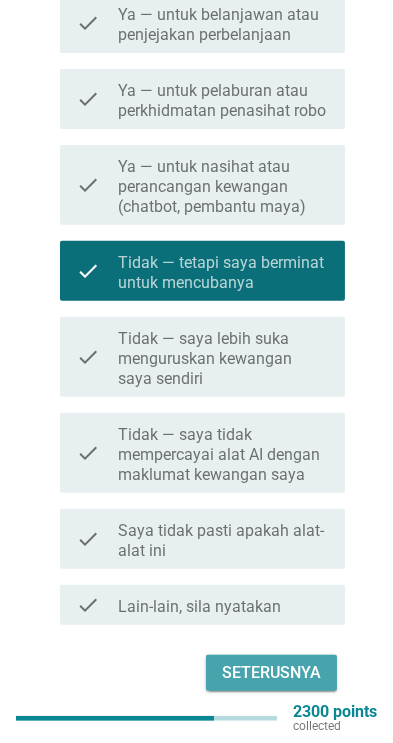 click on "Seterusnya" at bounding box center (271, 673) 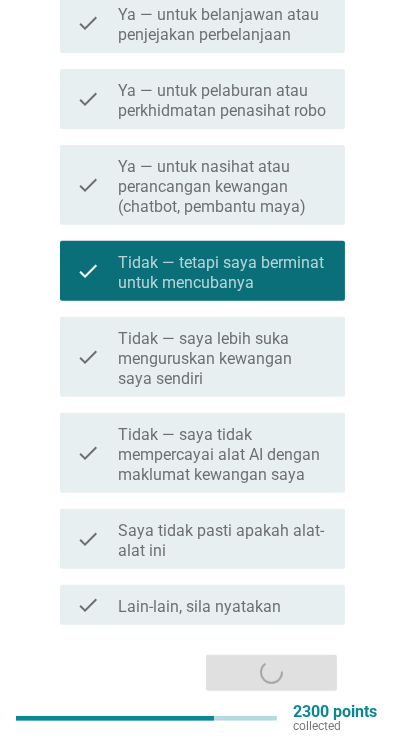 scroll, scrollTop: 0, scrollLeft: 0, axis: both 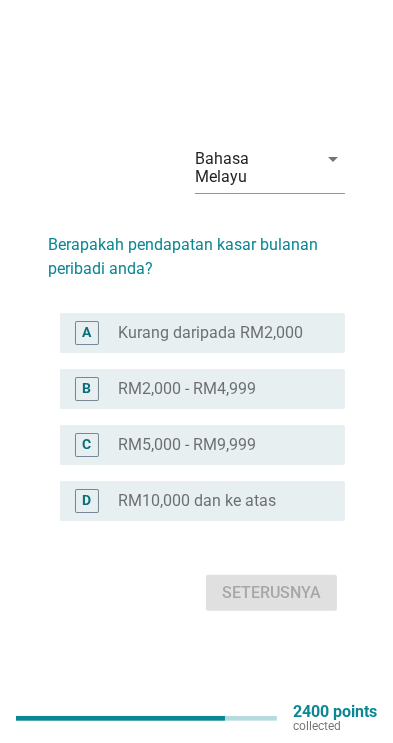 click on "Kurang daripada RM2,000" at bounding box center [210, 333] 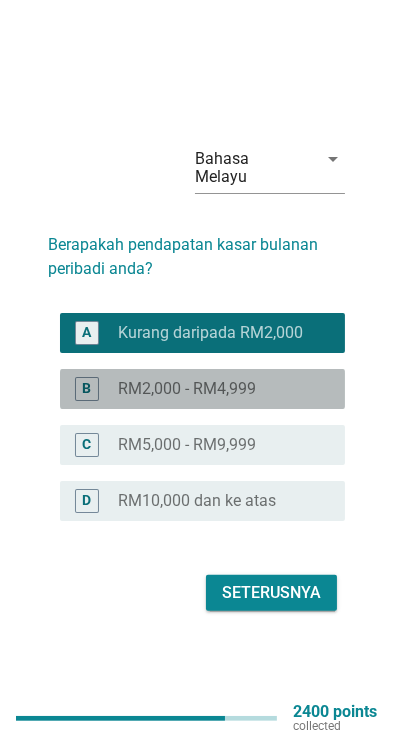 click on "RM2,000 - RM4,999" at bounding box center (187, 389) 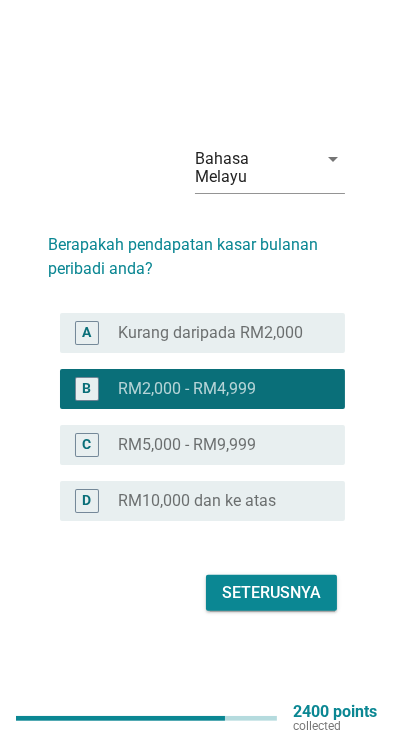 click on "Seterusnya" at bounding box center [271, 593] 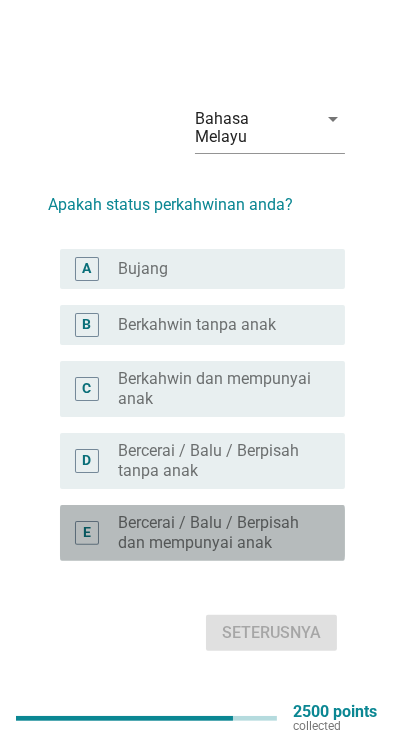 click on "Bercerai / Balu / Berpisah dan mempunyai anak" at bounding box center [215, 533] 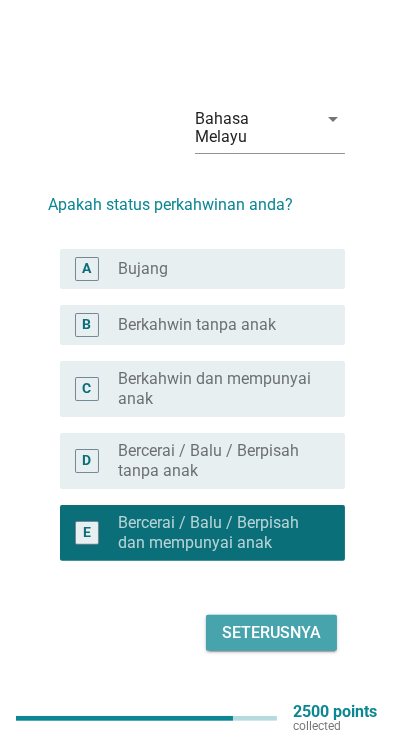 click on "Seterusnya" at bounding box center [271, 633] 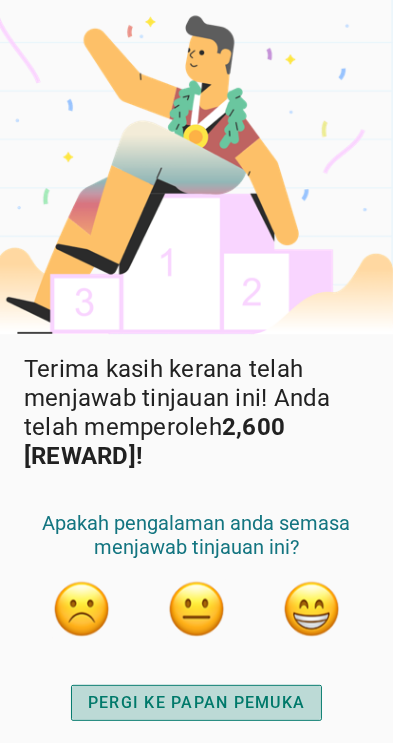 click on "PERGI KE PAPAN PEMUKA" at bounding box center [196, 703] 